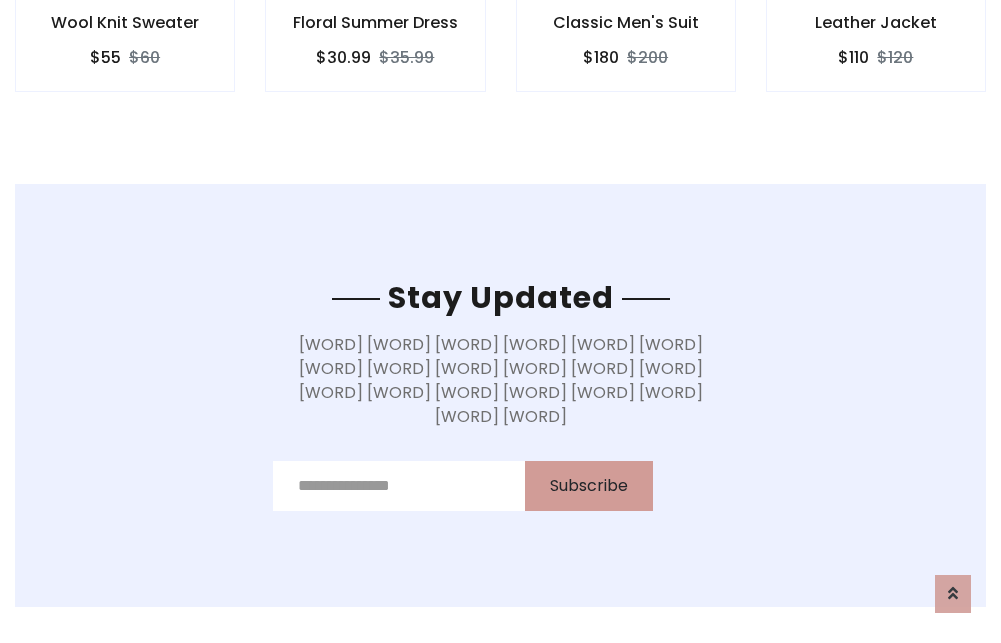 scroll, scrollTop: 0, scrollLeft: 0, axis: both 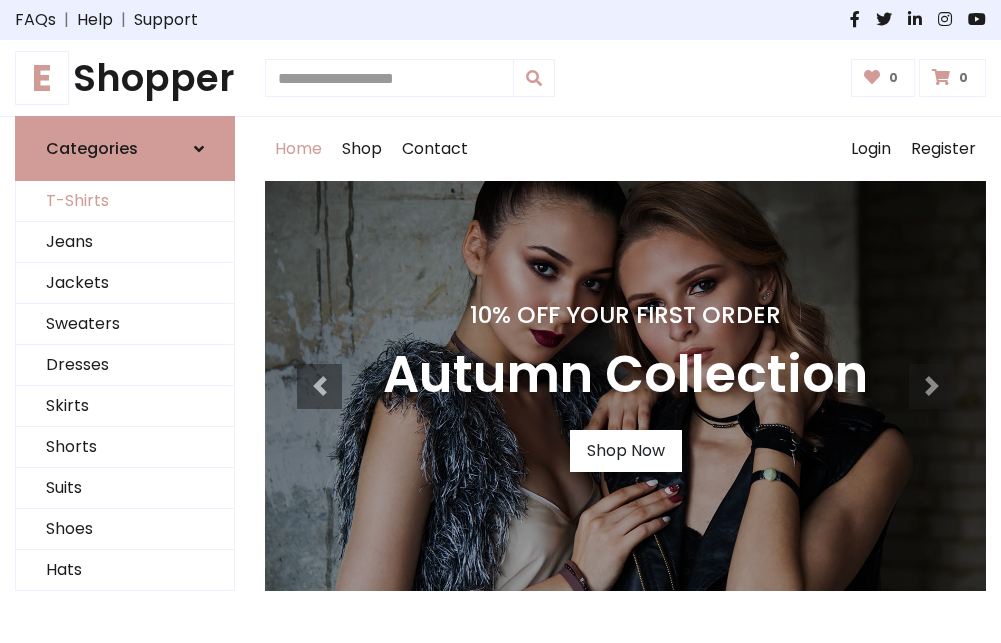click on "T-Shirts" at bounding box center [125, 201] 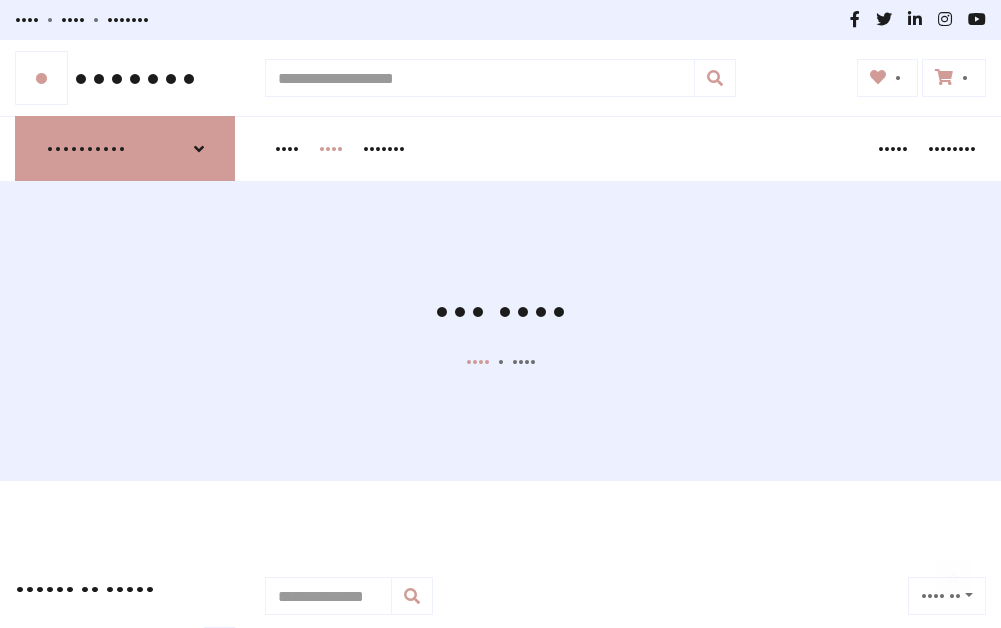 scroll, scrollTop: 485, scrollLeft: 0, axis: vertical 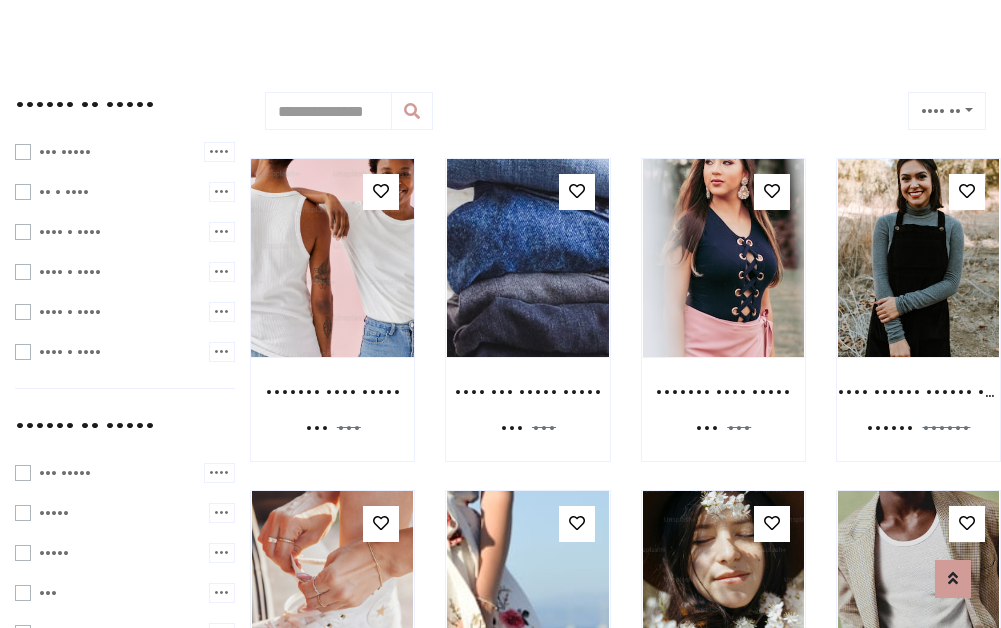 click at bounding box center [332, 258] 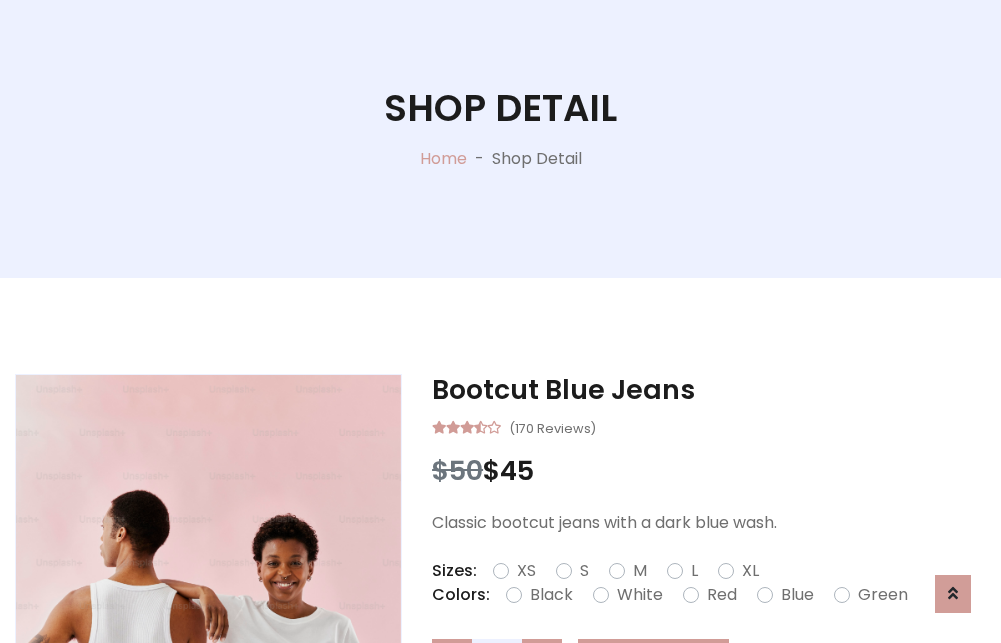 scroll, scrollTop: 365, scrollLeft: 0, axis: vertical 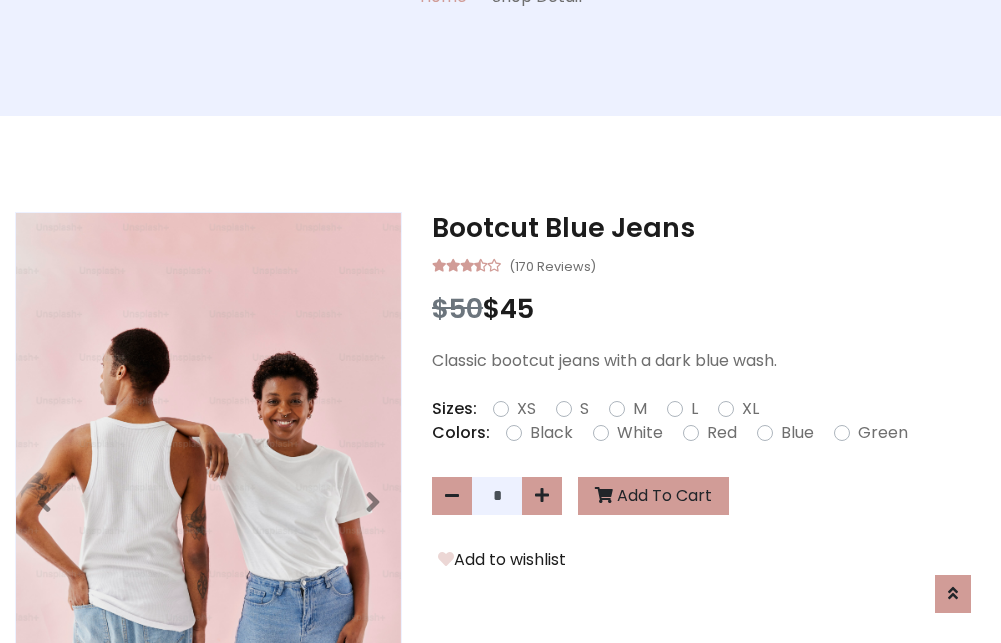 click on "XS" at bounding box center [526, 409] 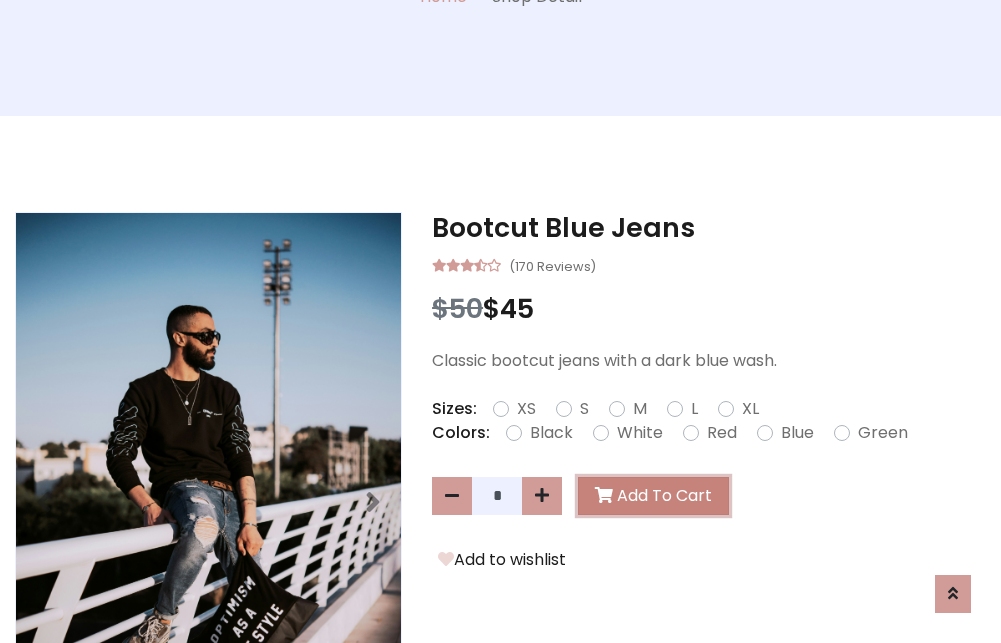 click on "Add To Cart" at bounding box center [653, 496] 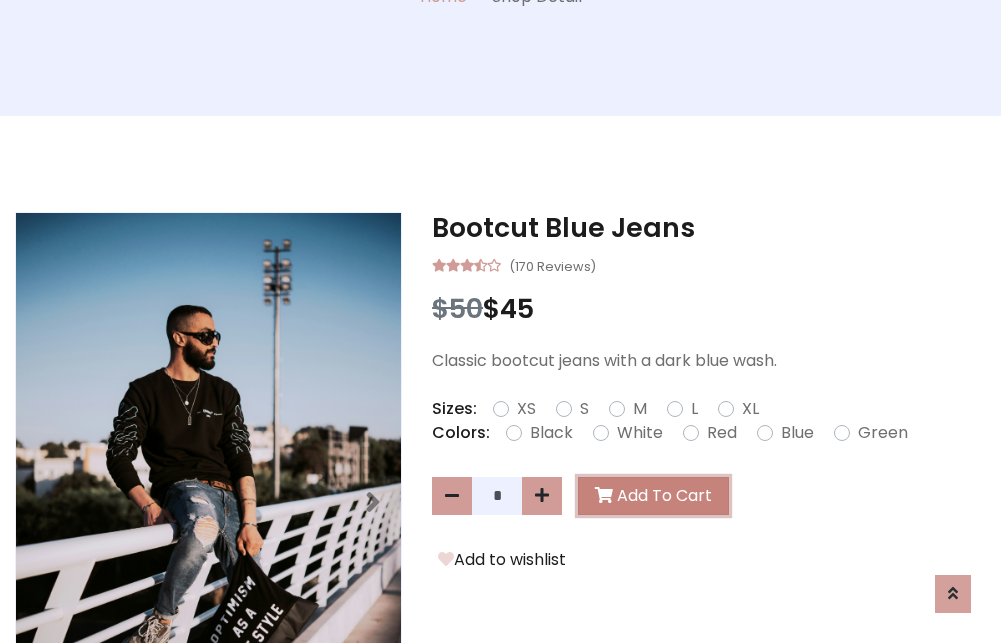 scroll, scrollTop: 0, scrollLeft: 0, axis: both 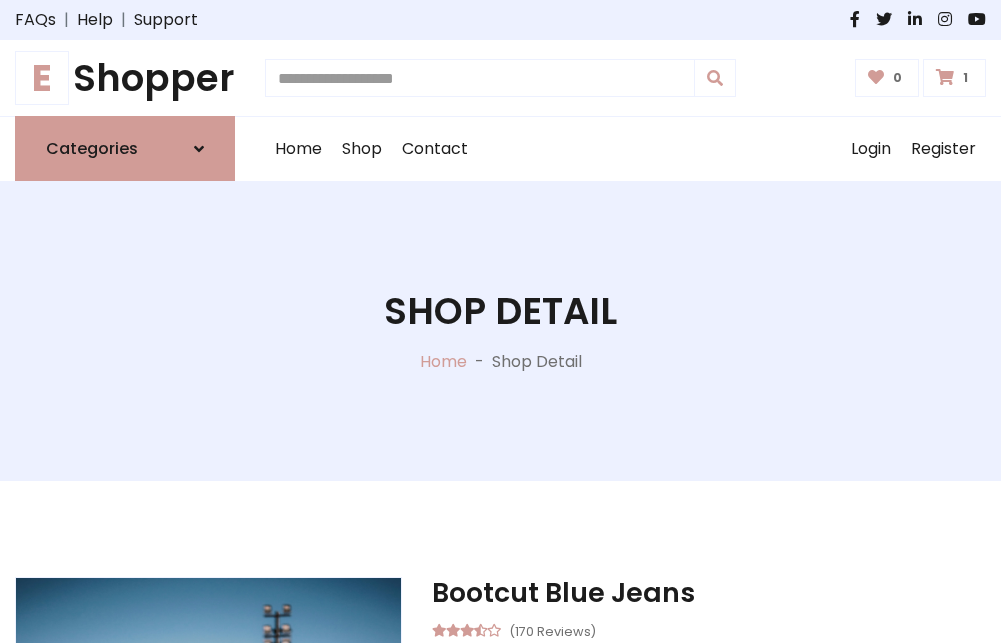 click at bounding box center (945, 77) 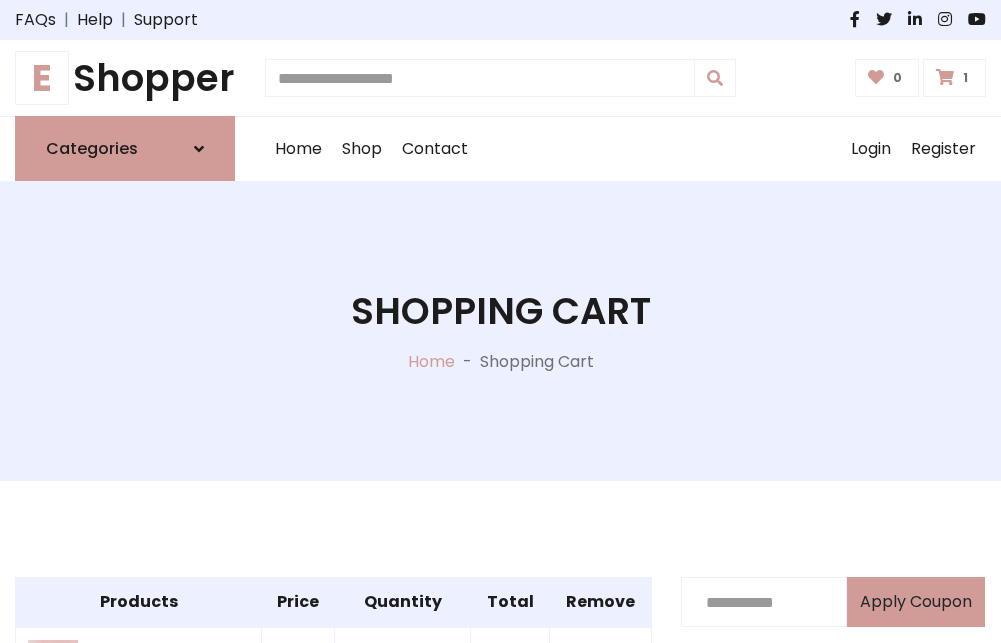 scroll, scrollTop: 468, scrollLeft: 0, axis: vertical 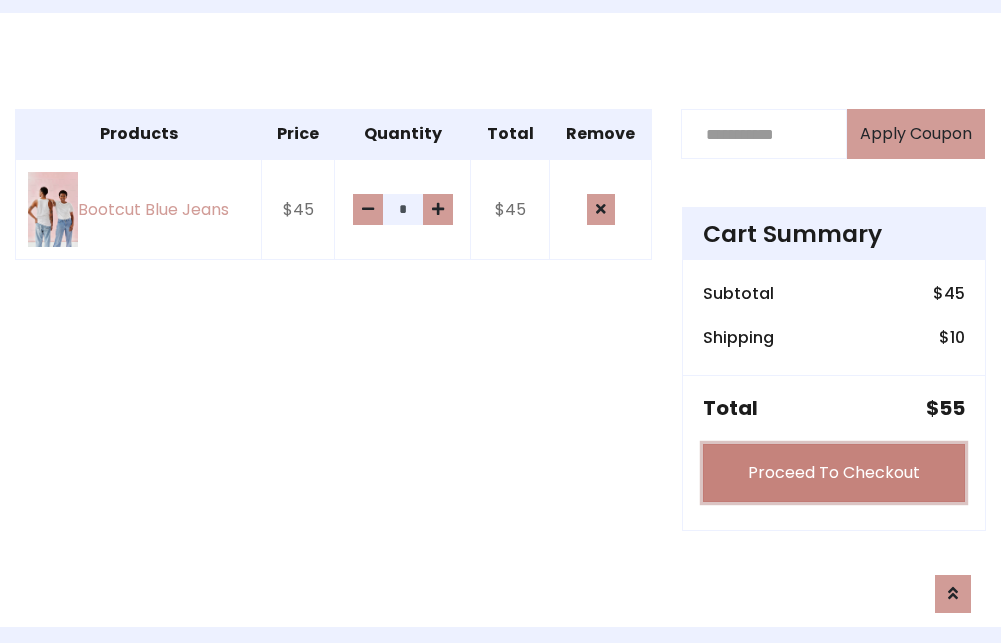 click on "Proceed To Checkout" at bounding box center [834, 473] 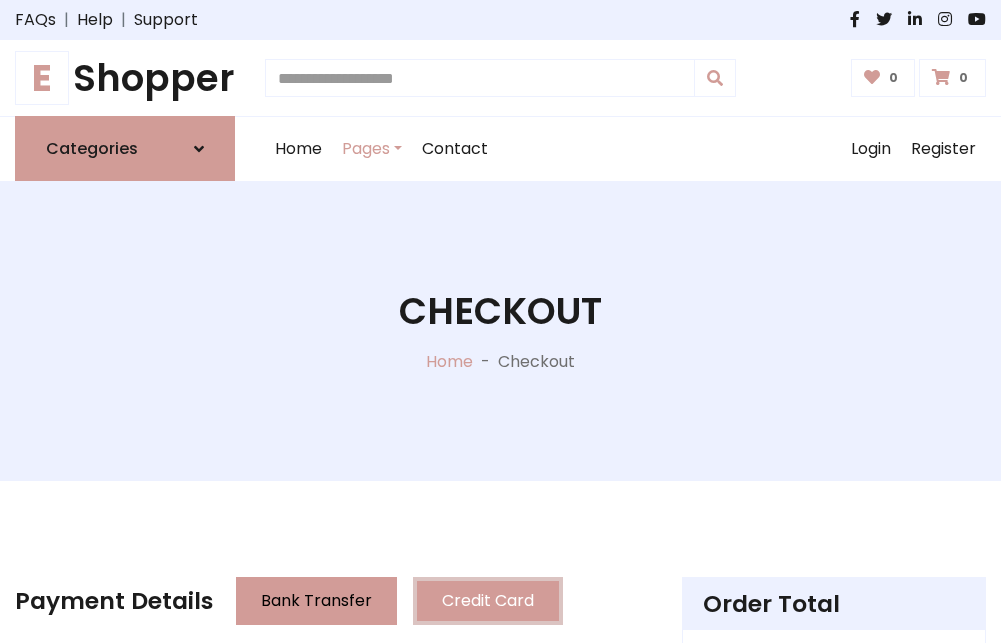 scroll, scrollTop: 0, scrollLeft: 0, axis: both 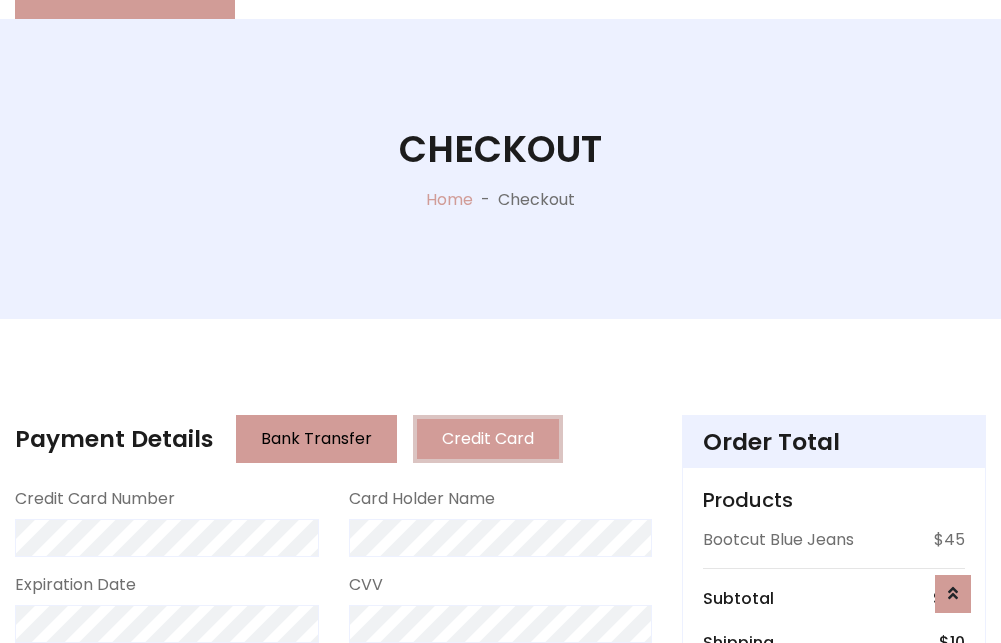 click on "Go to shipping" at bounding box center [834, 856] 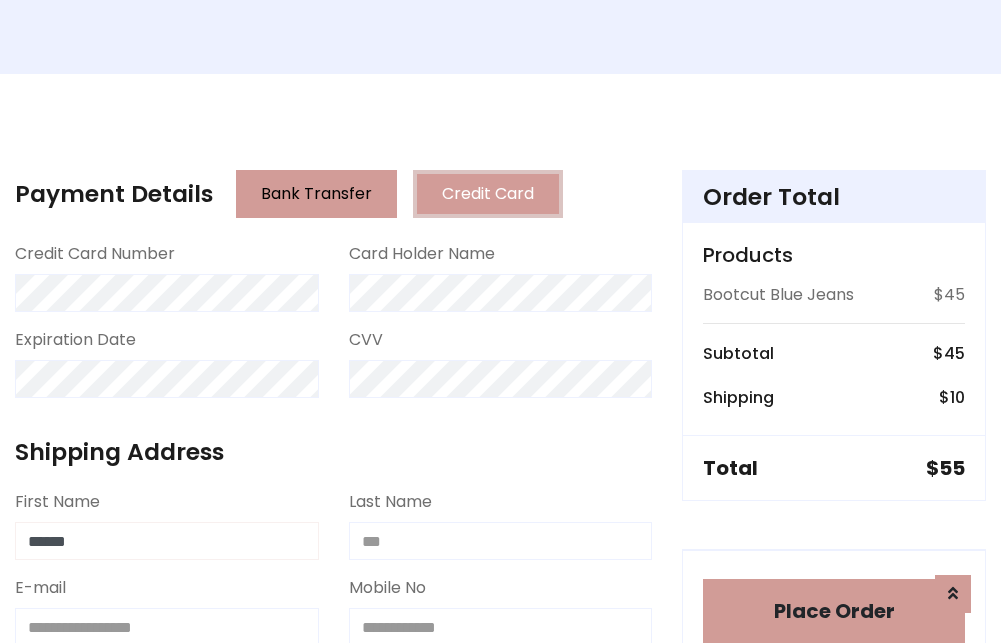 type on "******" 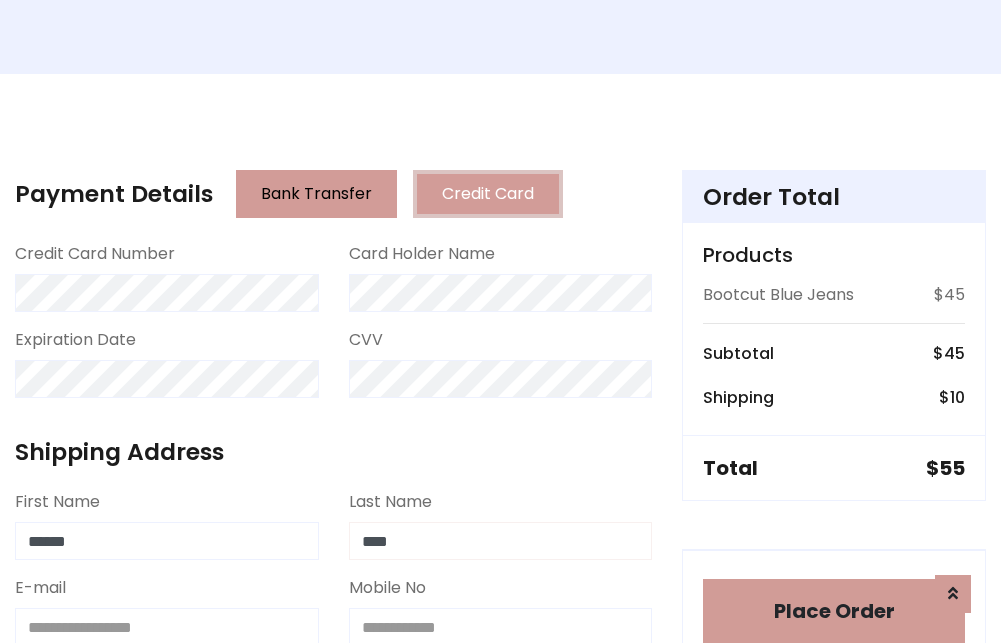 type on "****" 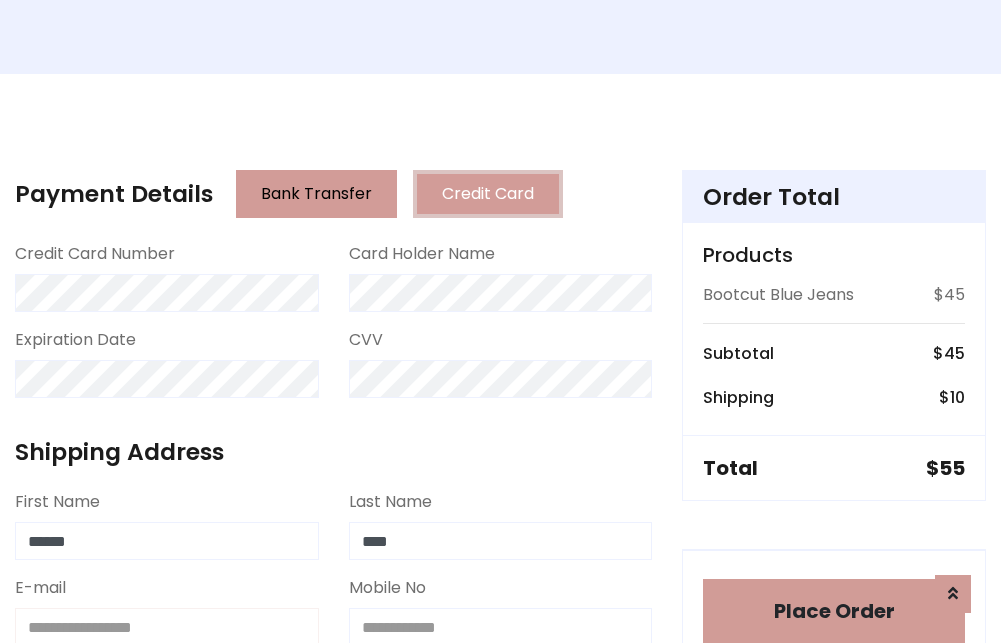 scroll, scrollTop: 411, scrollLeft: 0, axis: vertical 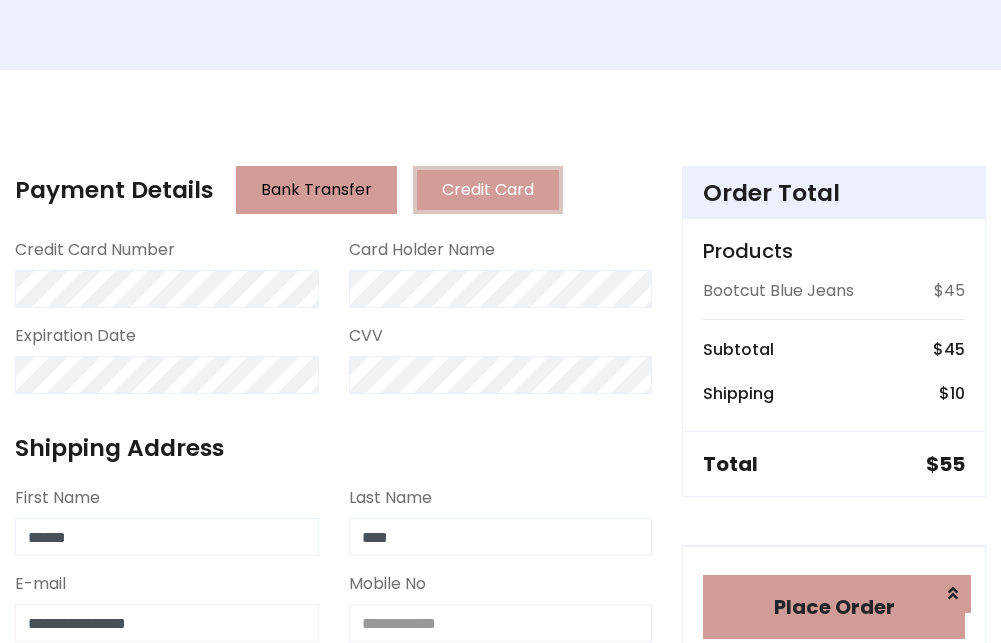 type on "**********" 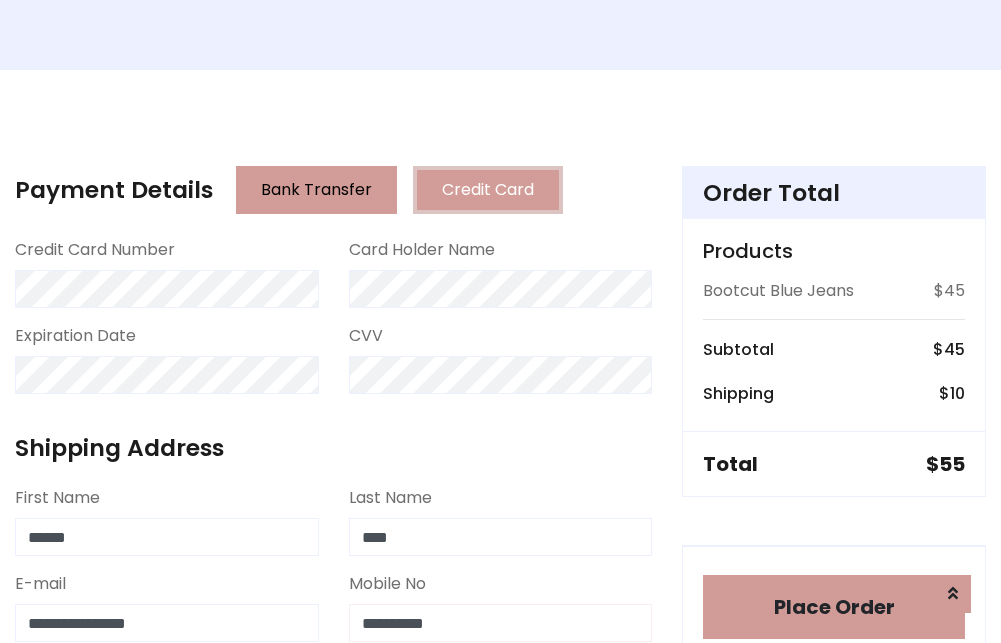 type on "**********" 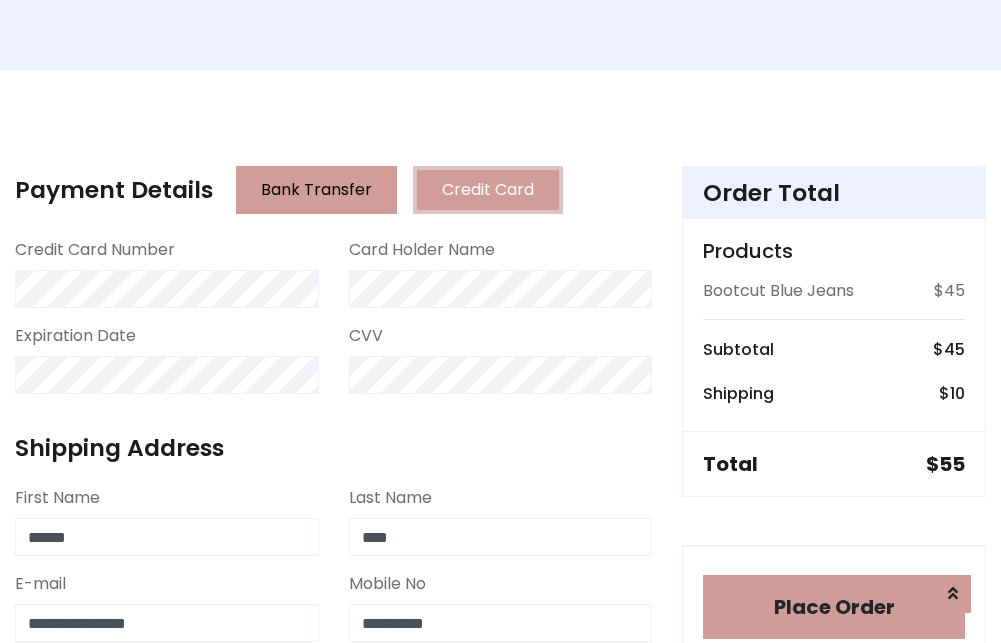 scroll, scrollTop: 799, scrollLeft: 0, axis: vertical 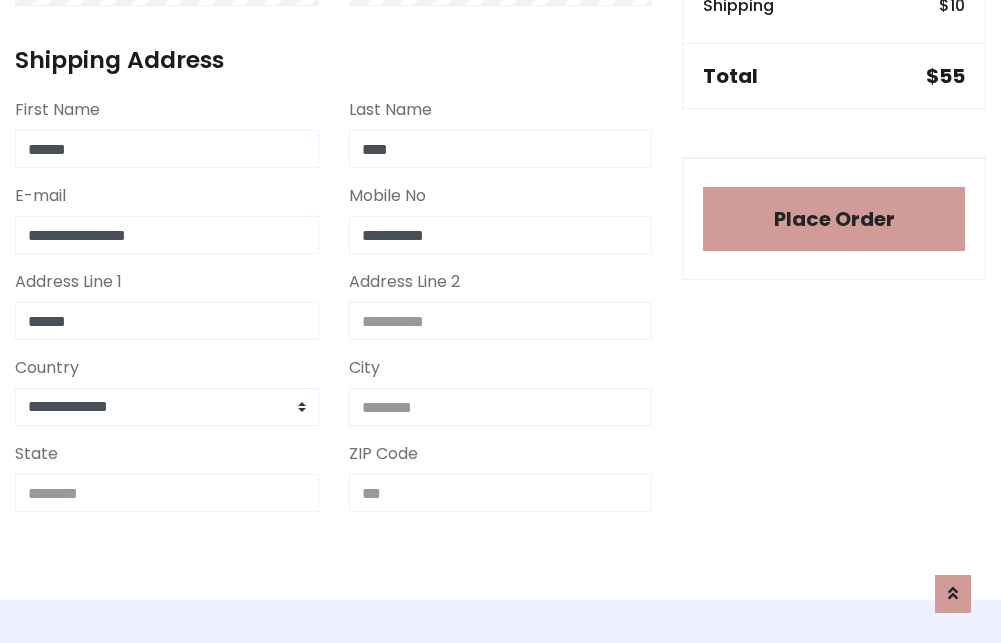 type on "******" 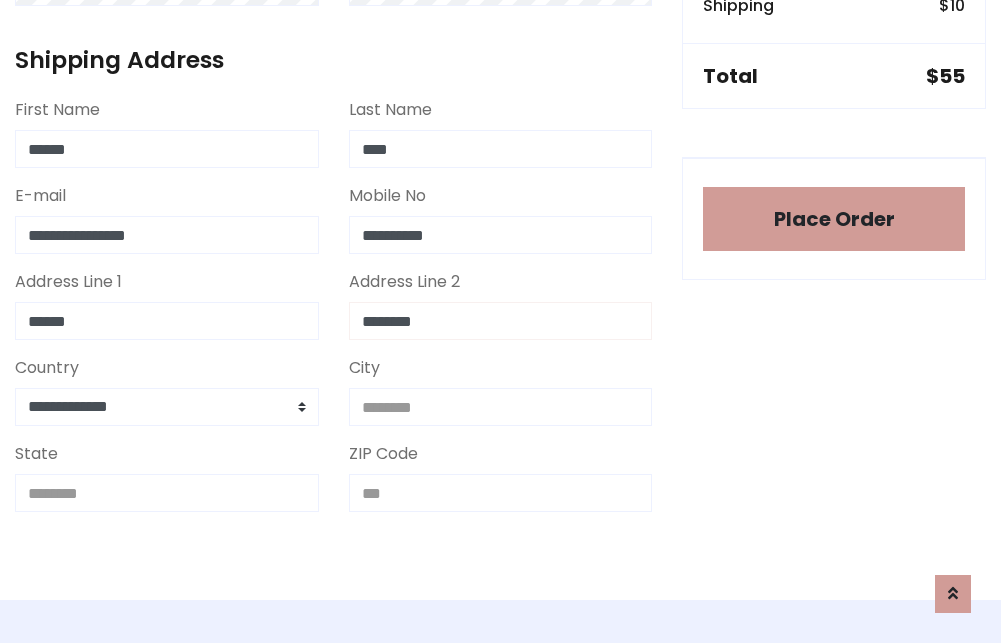 type on "********" 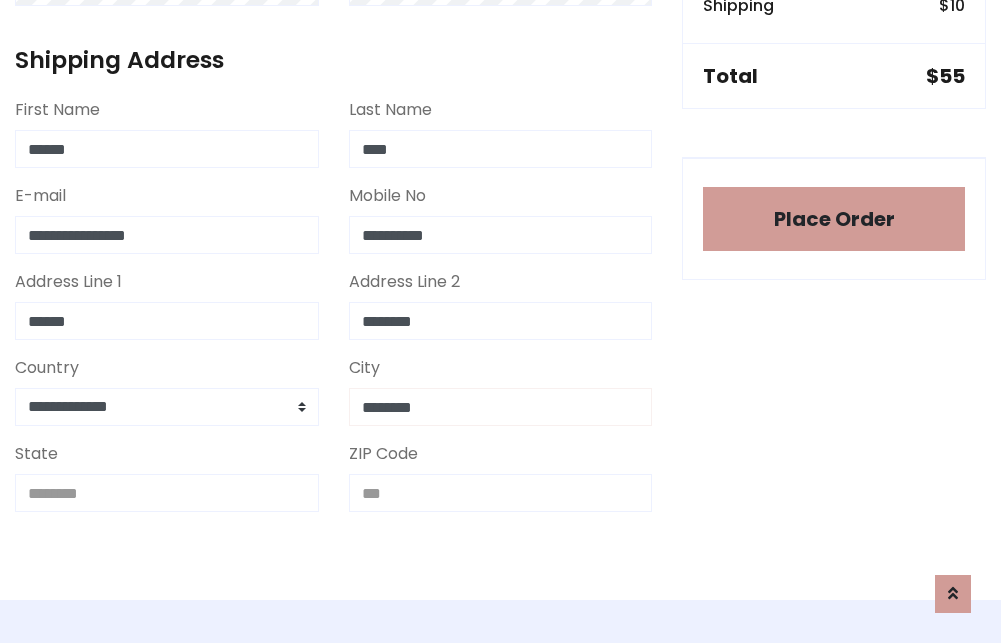 type on "********" 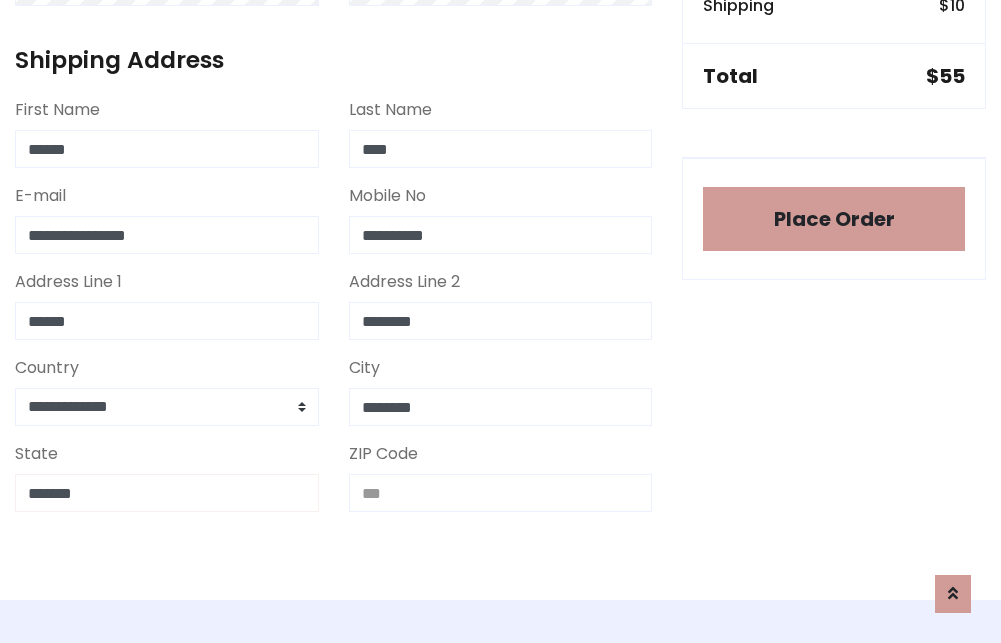 type on "*******" 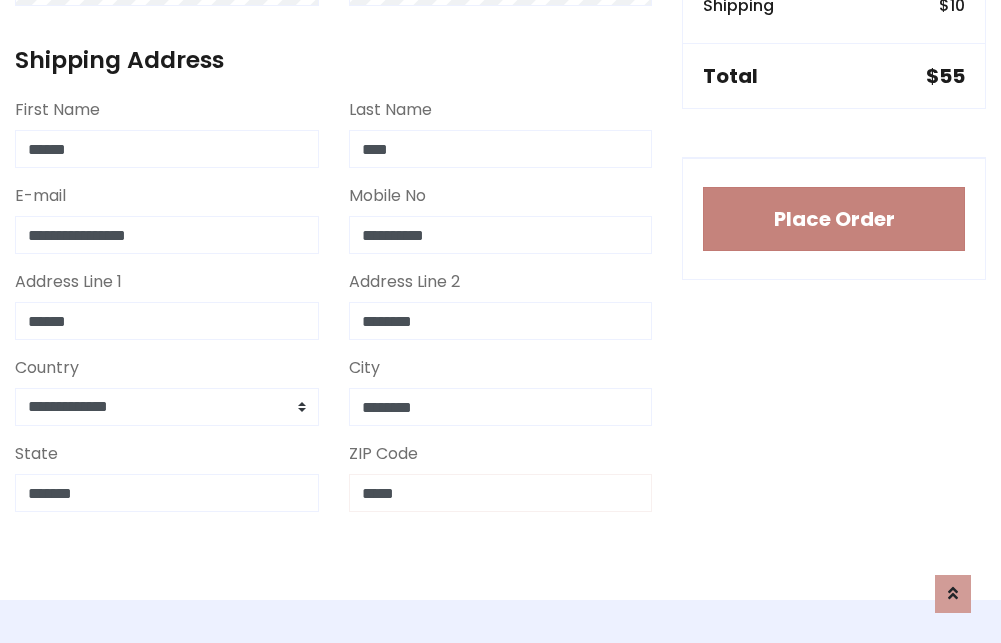 type on "*****" 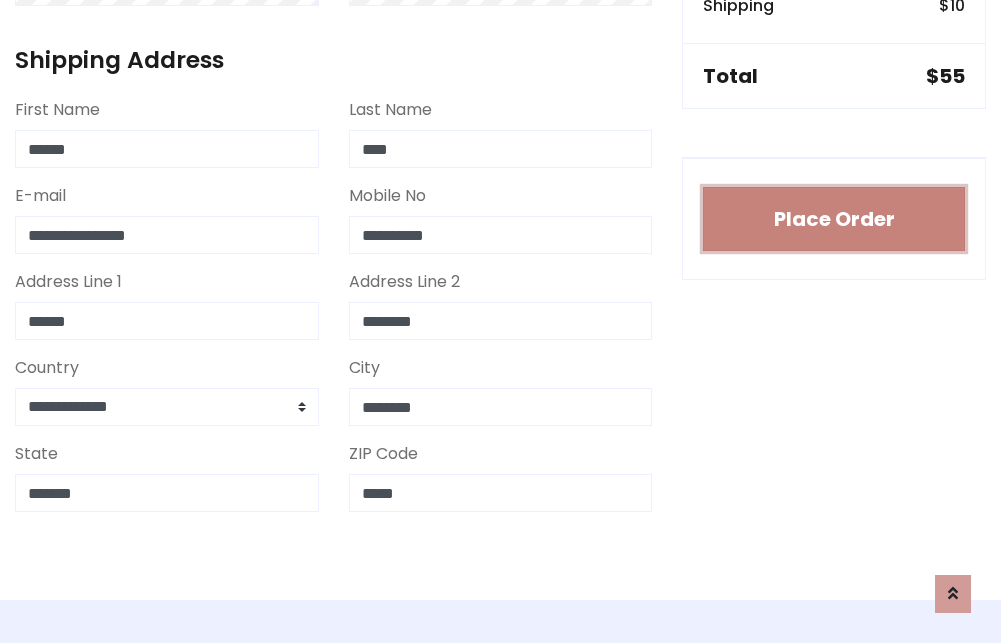 click on "Place Order" at bounding box center [834, 219] 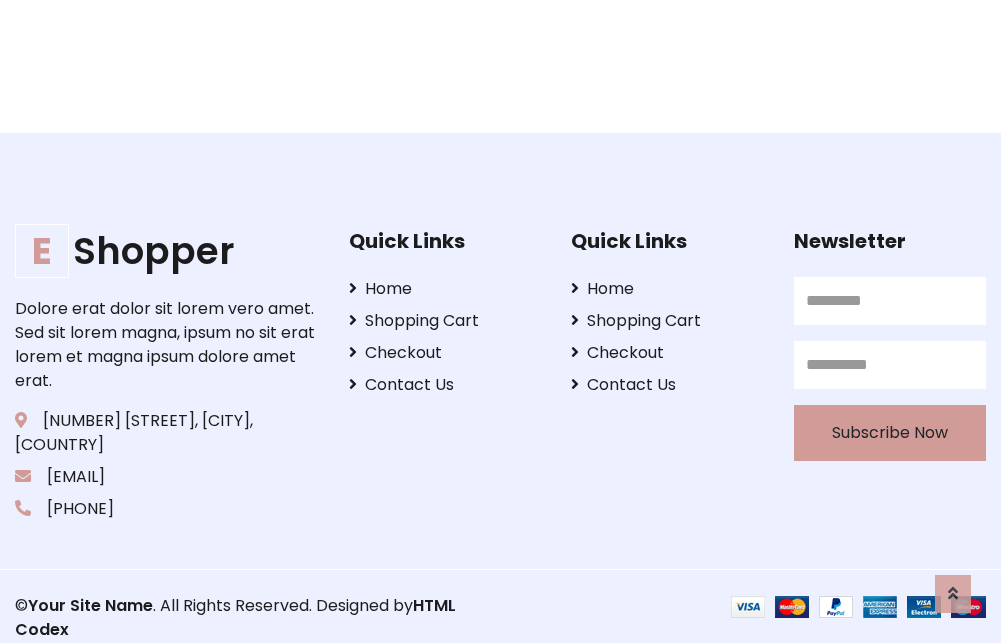 scroll, scrollTop: 0, scrollLeft: 0, axis: both 